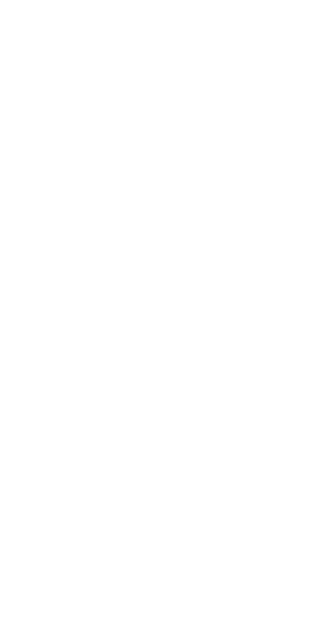 scroll, scrollTop: 0, scrollLeft: 0, axis: both 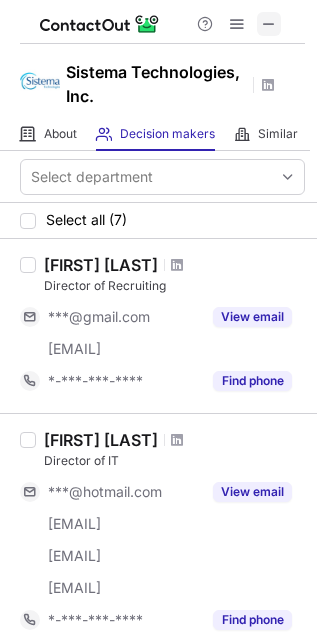 click at bounding box center (269, 24) 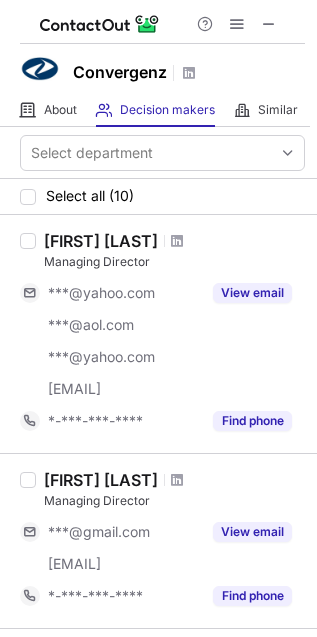 scroll, scrollTop: 0, scrollLeft: 0, axis: both 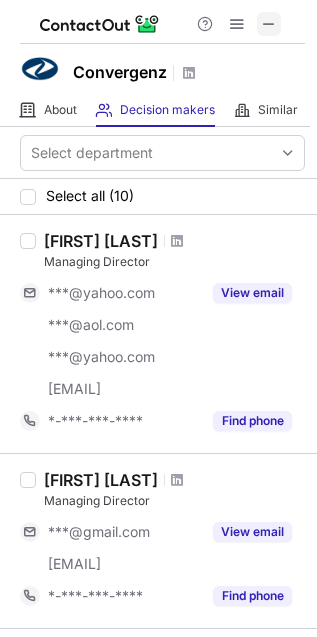 click at bounding box center (269, 24) 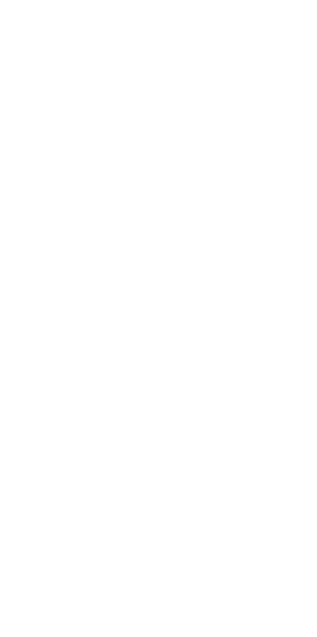 scroll, scrollTop: 0, scrollLeft: 0, axis: both 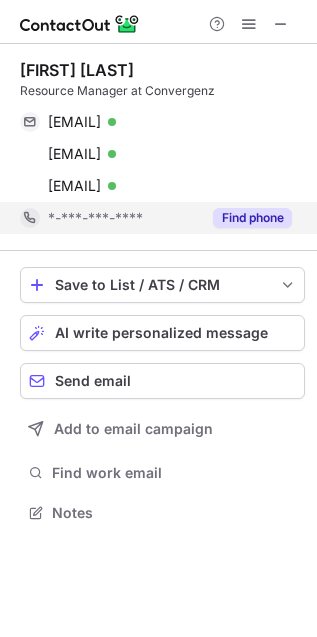 click on "Find phone" at bounding box center (252, 218) 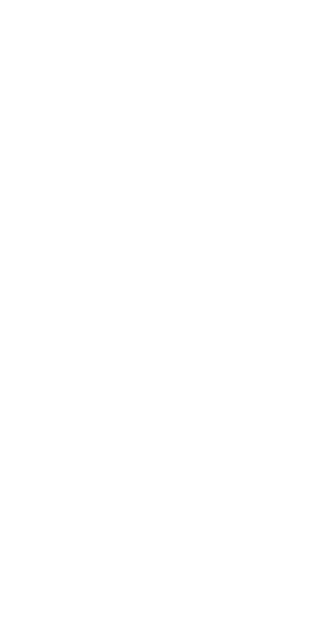 scroll, scrollTop: 0, scrollLeft: 0, axis: both 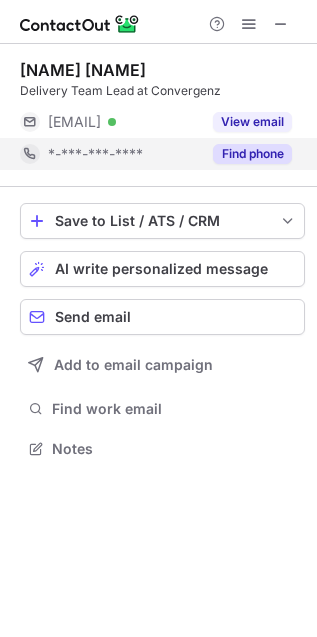 click on "Find phone" at bounding box center (252, 154) 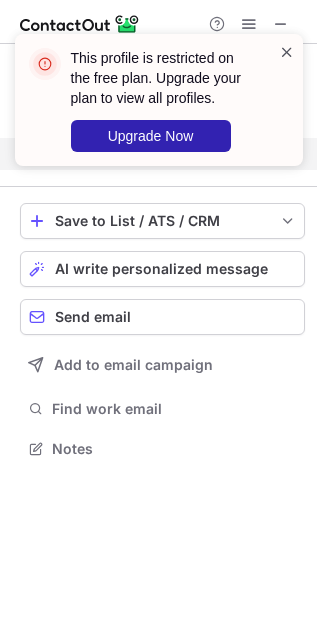 click at bounding box center [287, 52] 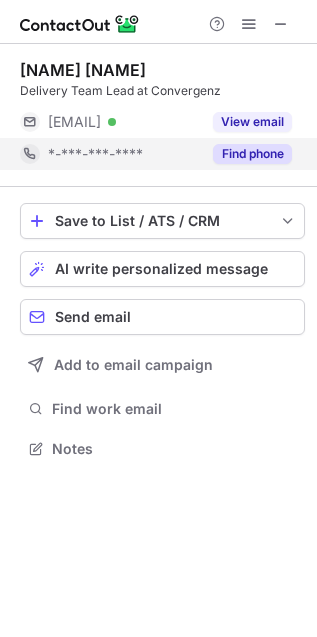 click on "This profile is restricted on the free plan. Upgrade your plan to view all profiles. Upgrade Now" at bounding box center (159, 108) 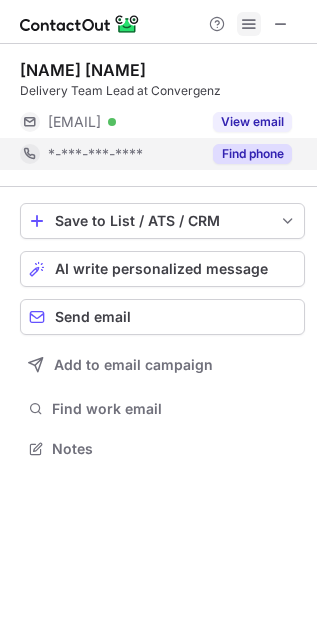 click at bounding box center [249, 24] 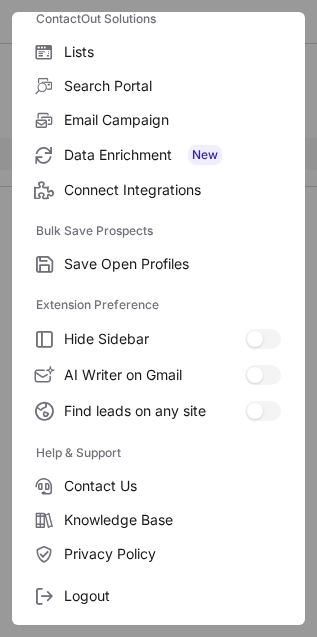scroll, scrollTop: 195, scrollLeft: 0, axis: vertical 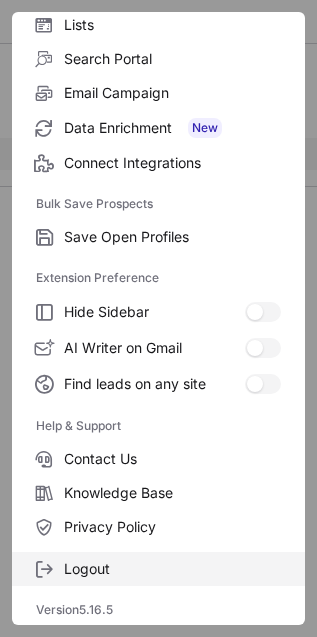 click on "Logout" at bounding box center (172, 569) 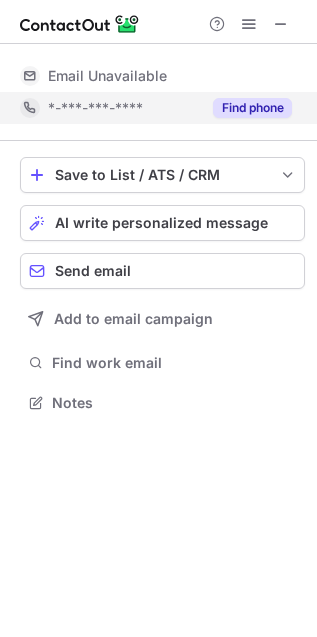 scroll, scrollTop: 0, scrollLeft: 0, axis: both 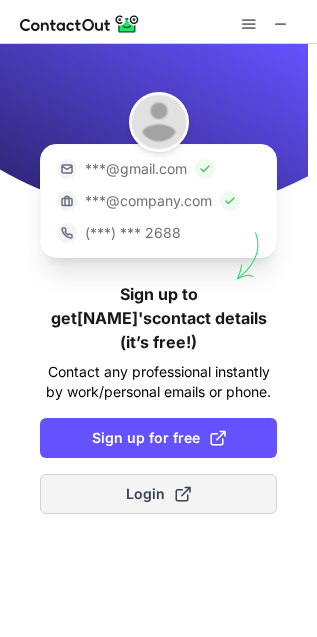 click on "Login" at bounding box center (158, 494) 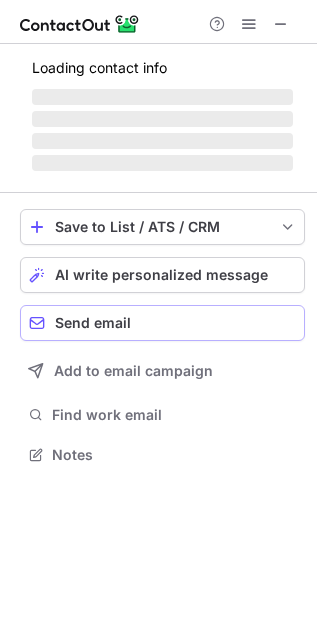 scroll, scrollTop: 10, scrollLeft: 10, axis: both 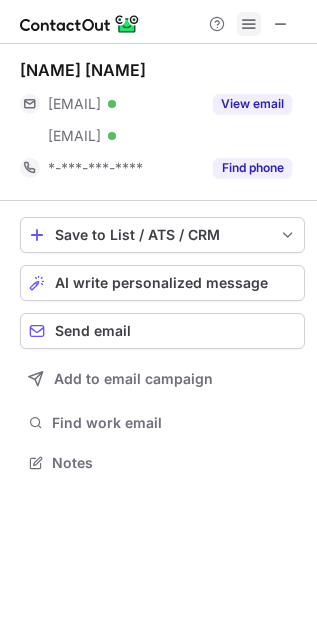 click at bounding box center [249, 24] 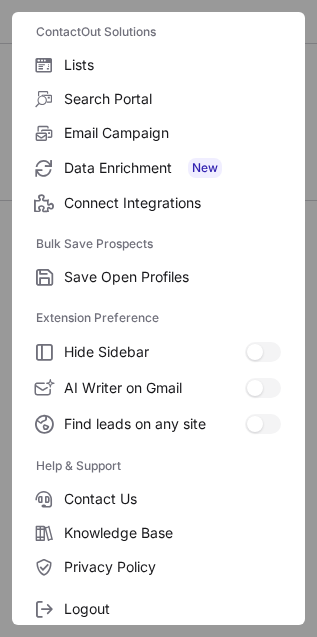 scroll, scrollTop: 195, scrollLeft: 0, axis: vertical 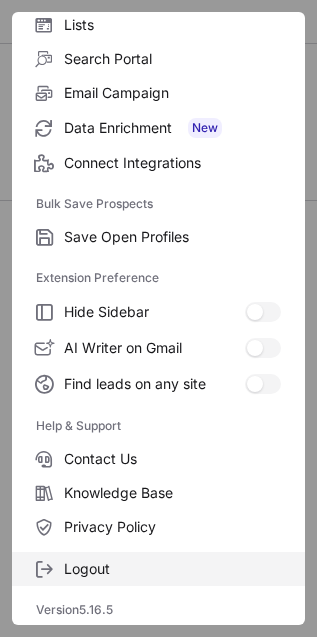 click on "Logout" at bounding box center [172, 569] 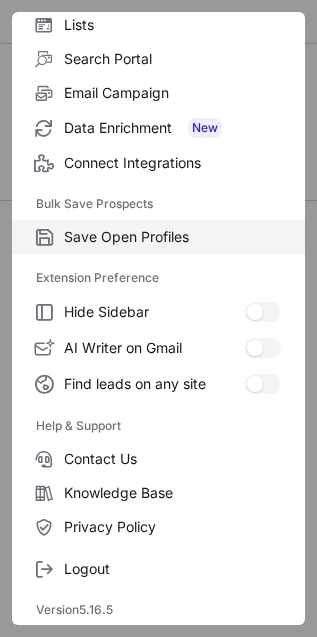 scroll, scrollTop: 0, scrollLeft: 0, axis: both 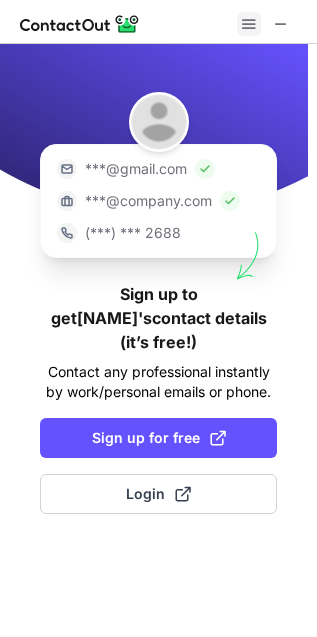 click at bounding box center (249, 24) 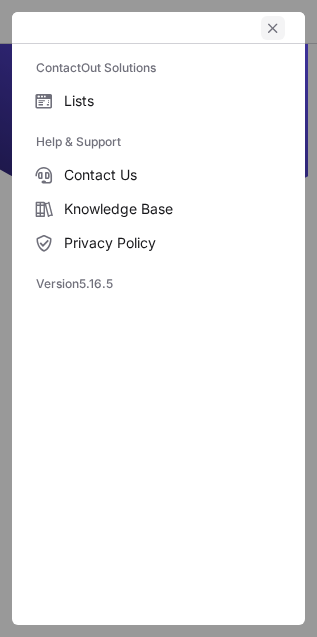 click at bounding box center [273, 28] 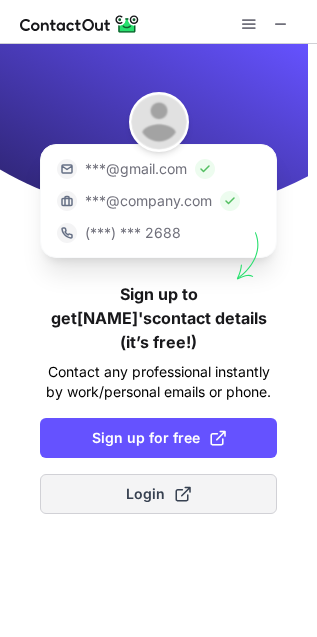 click on "Login" at bounding box center (158, 494) 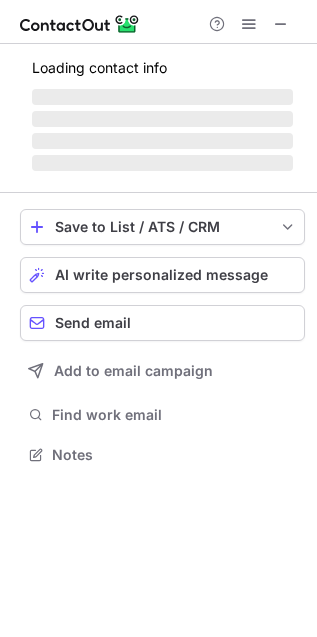 scroll, scrollTop: 10, scrollLeft: 10, axis: both 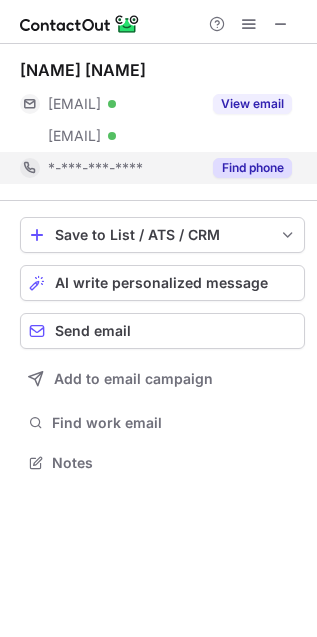 click on "Find phone" at bounding box center (252, 168) 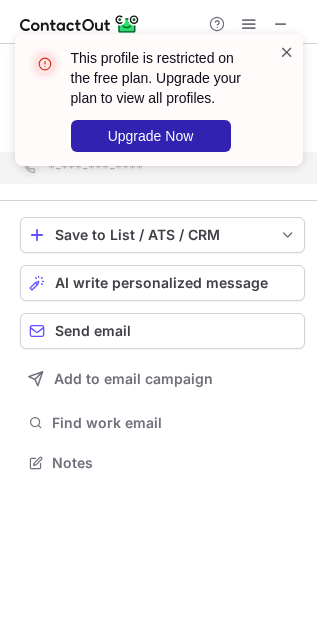 click at bounding box center [287, 52] 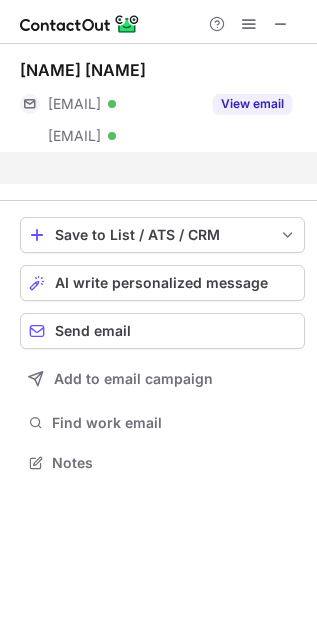 scroll, scrollTop: 416, scrollLeft: 317, axis: both 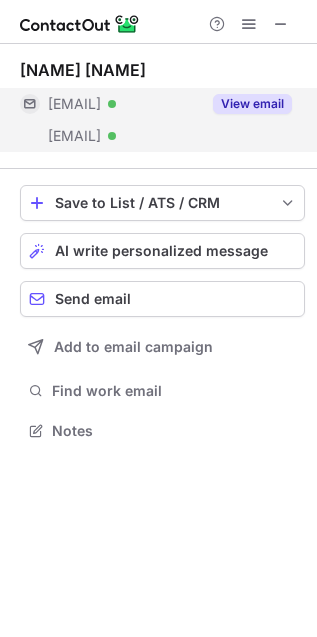 click on "View email" at bounding box center [252, 104] 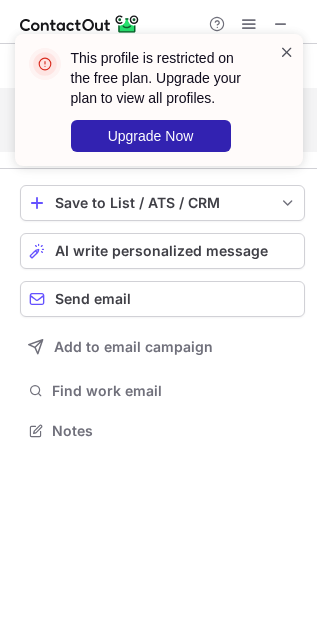 click at bounding box center [287, 52] 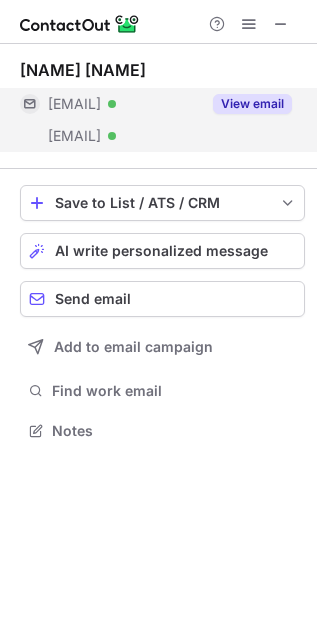 click on "Help & Support" at bounding box center [158, 22] 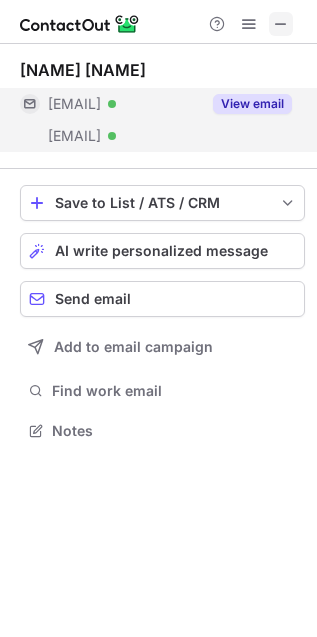 click at bounding box center (281, 24) 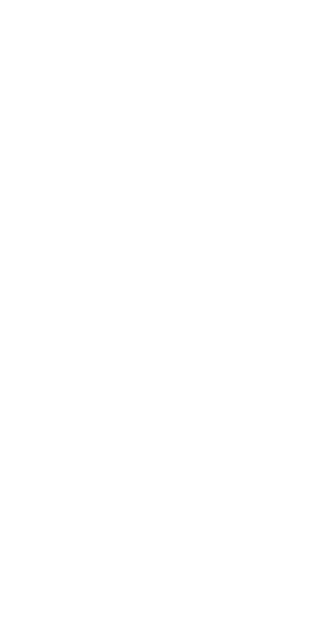 scroll, scrollTop: 0, scrollLeft: 0, axis: both 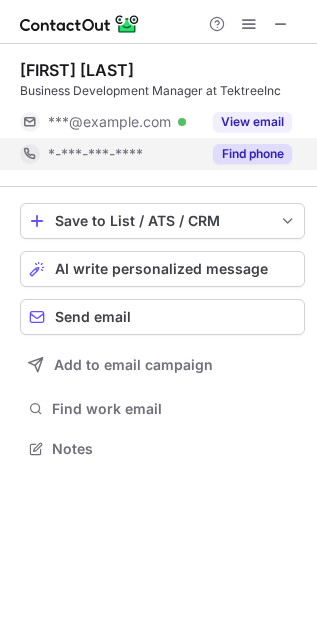 click on "Find phone" at bounding box center (252, 154) 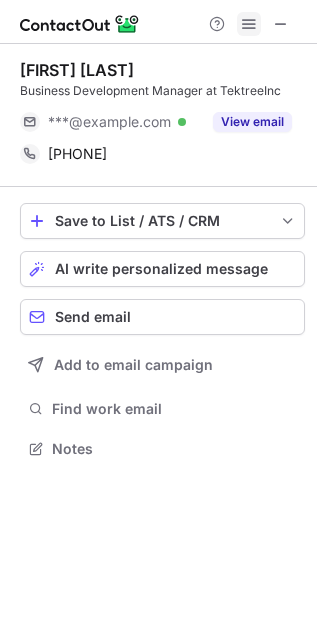 drag, startPoint x: 290, startPoint y: 18, endPoint x: 256, endPoint y: 17, distance: 34.0147 